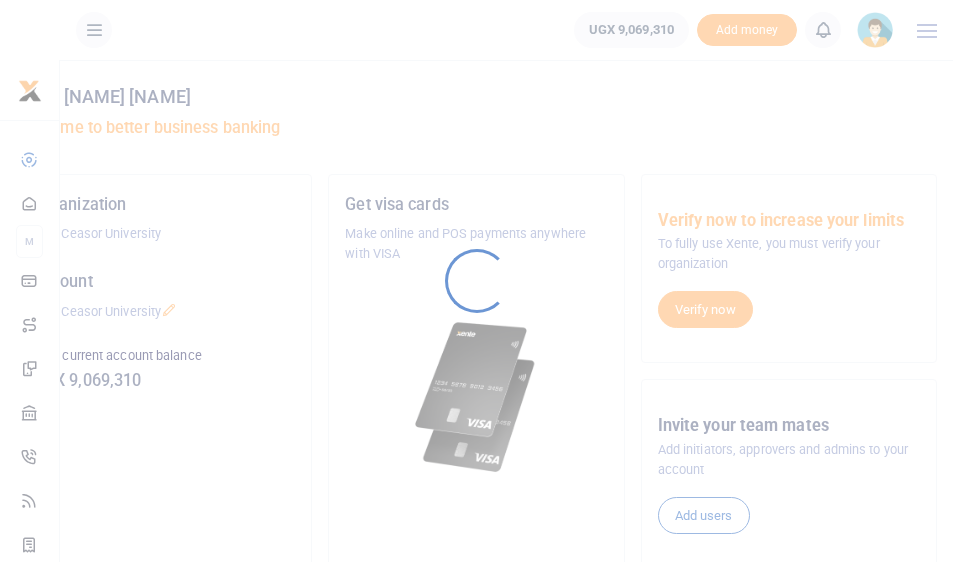 scroll, scrollTop: 0, scrollLeft: 0, axis: both 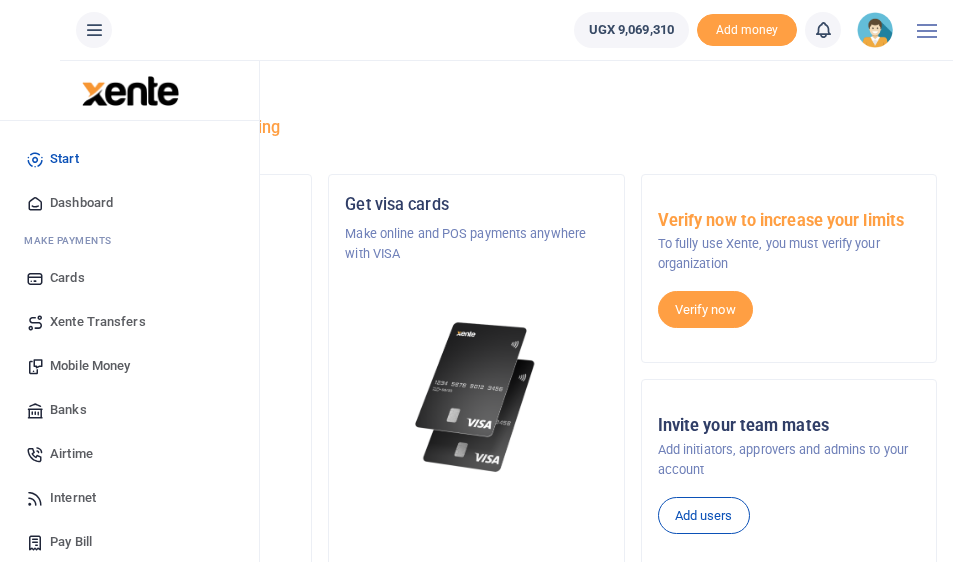 click on "Mobile Money" at bounding box center (90, 366) 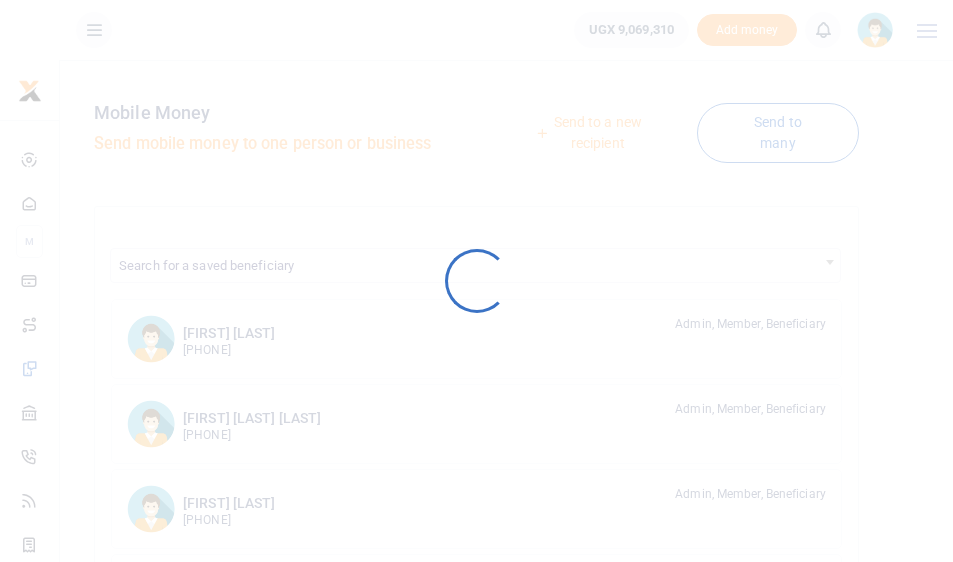 scroll, scrollTop: 0, scrollLeft: 0, axis: both 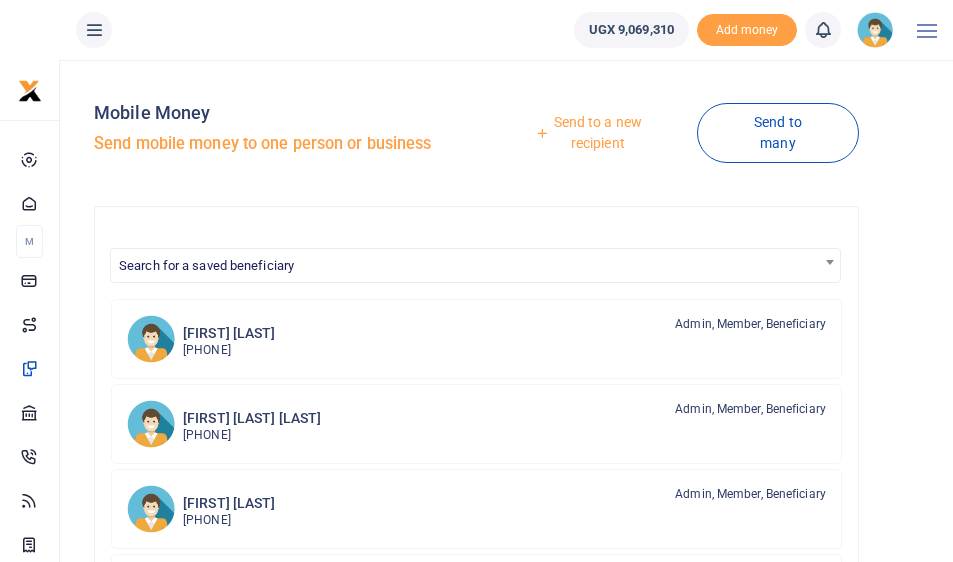 click on "Send to a new recipient" at bounding box center (590, 132) 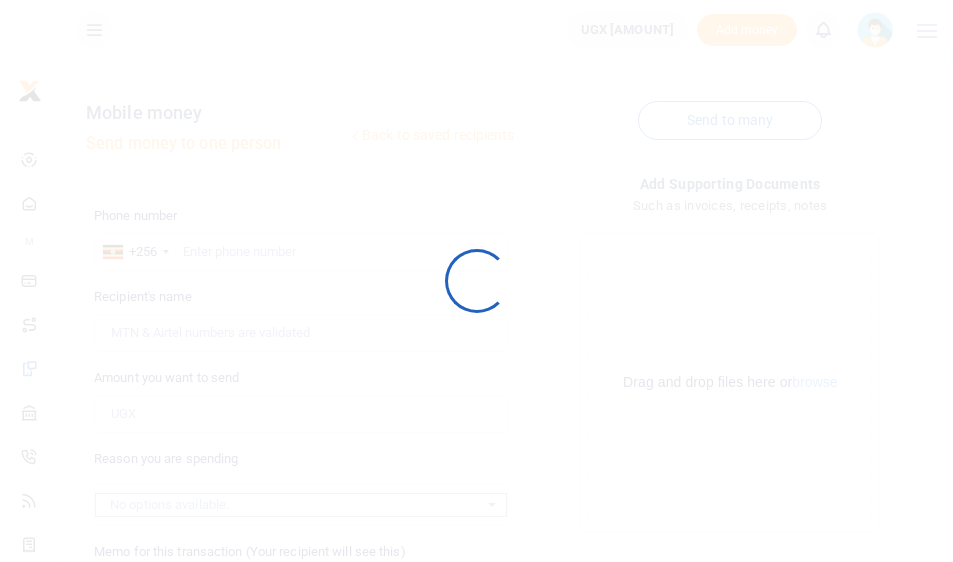 scroll, scrollTop: 0, scrollLeft: 0, axis: both 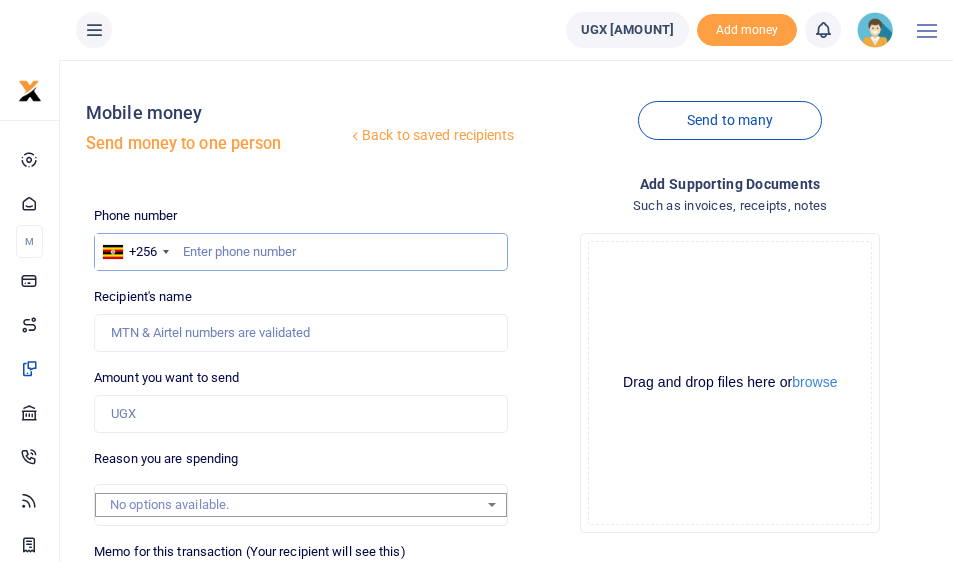 click at bounding box center [300, 252] 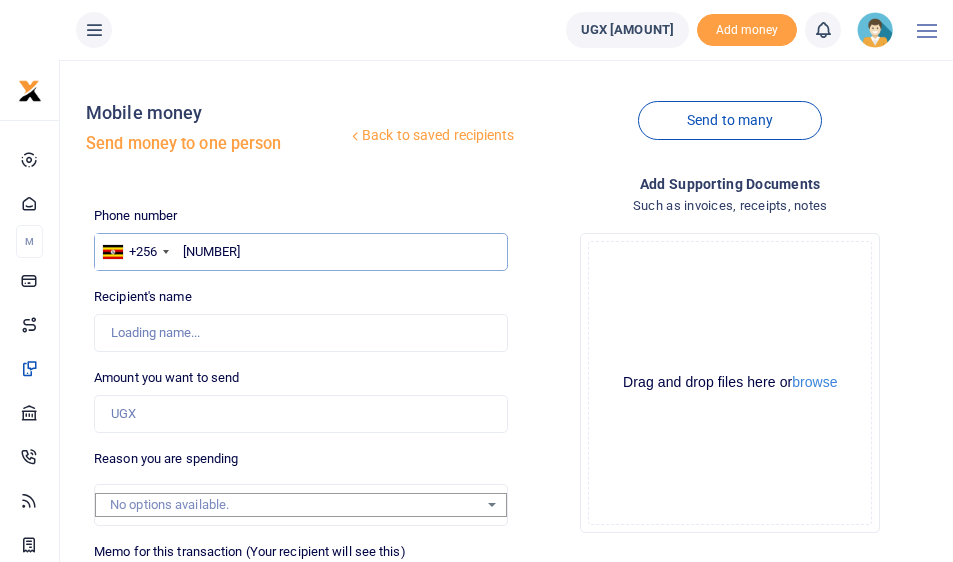type on "752782075" 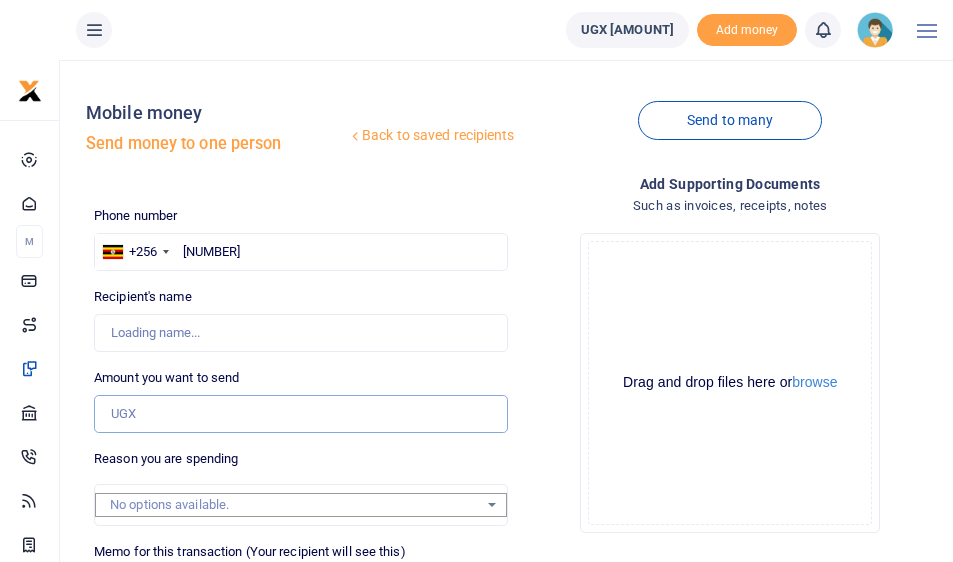 click on "Amount you want to send" at bounding box center (300, 414) 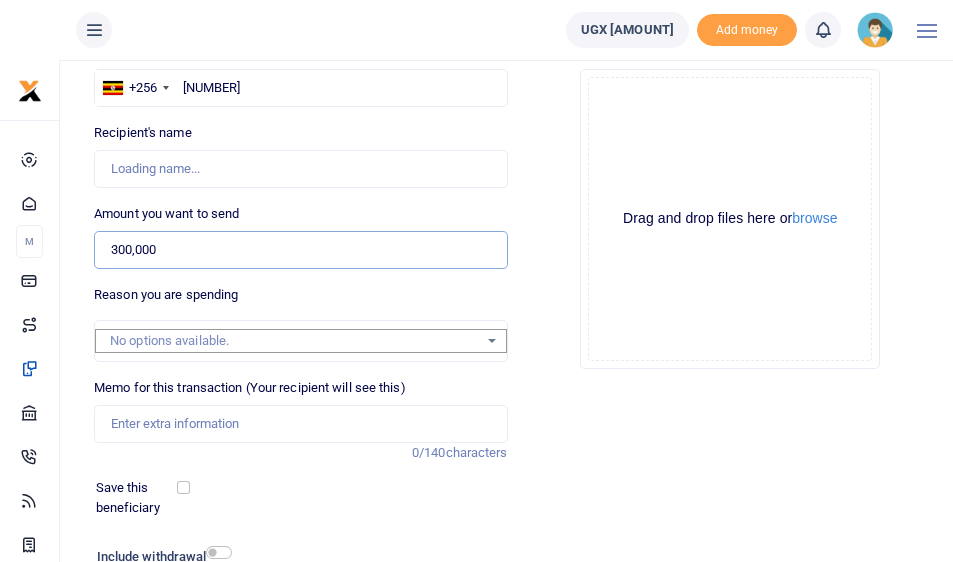scroll, scrollTop: 333, scrollLeft: 0, axis: vertical 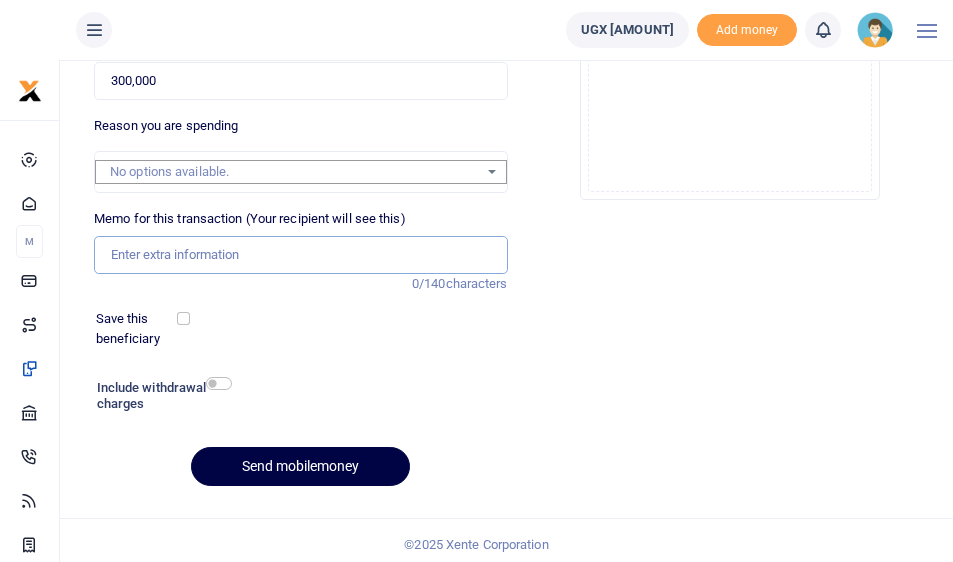 click on "Memo for this transaction (Your recipient will see this)" at bounding box center (300, 255) 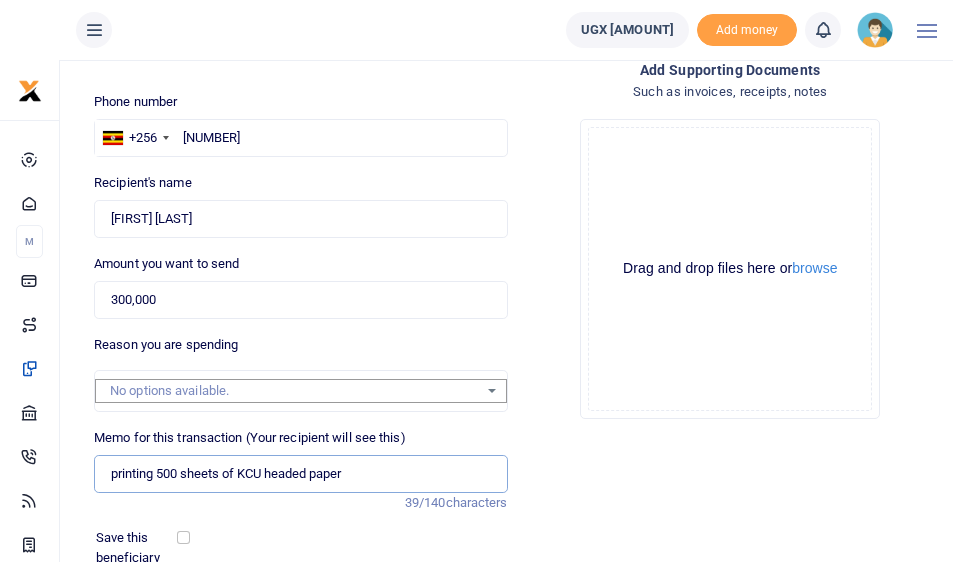 scroll, scrollTop: 333, scrollLeft: 0, axis: vertical 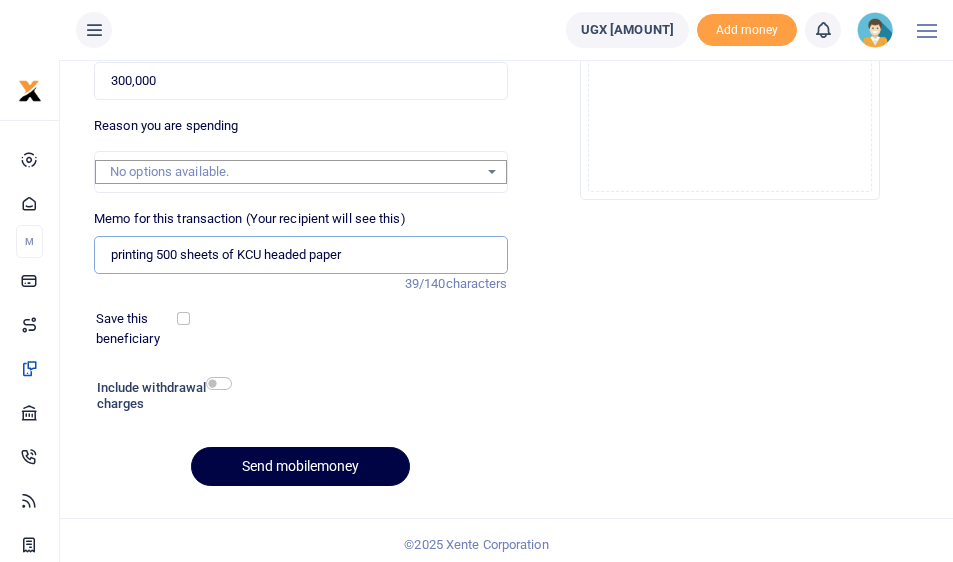 type on "printing 500 sheets of KCU headed paper" 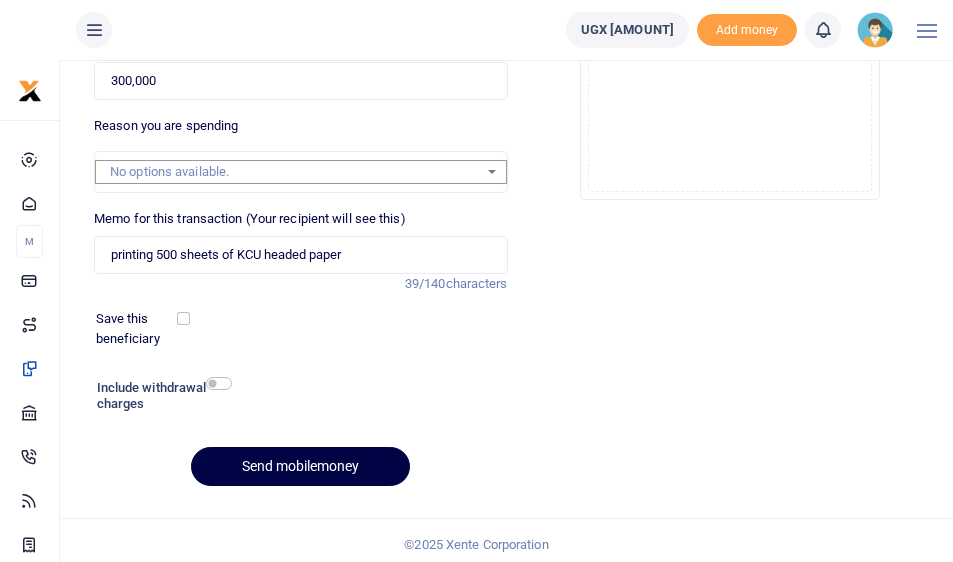 click at bounding box center [219, 383] 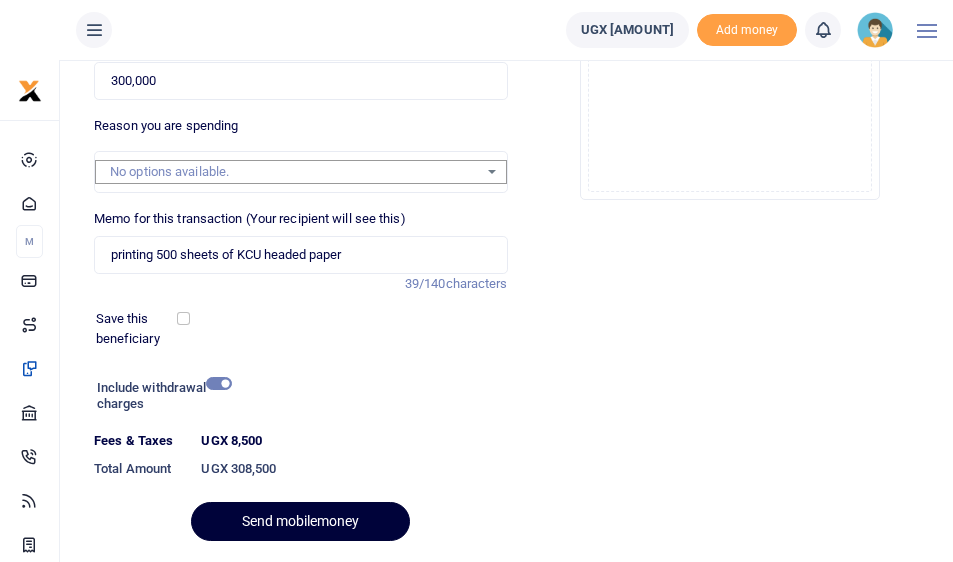 click on "Send mobilemoney" at bounding box center [300, 521] 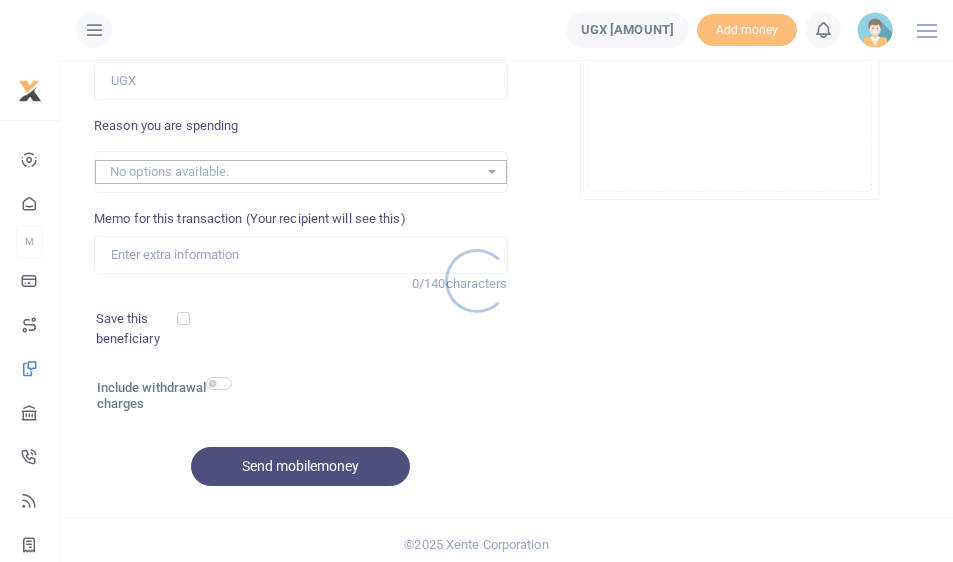 scroll, scrollTop: 0, scrollLeft: 0, axis: both 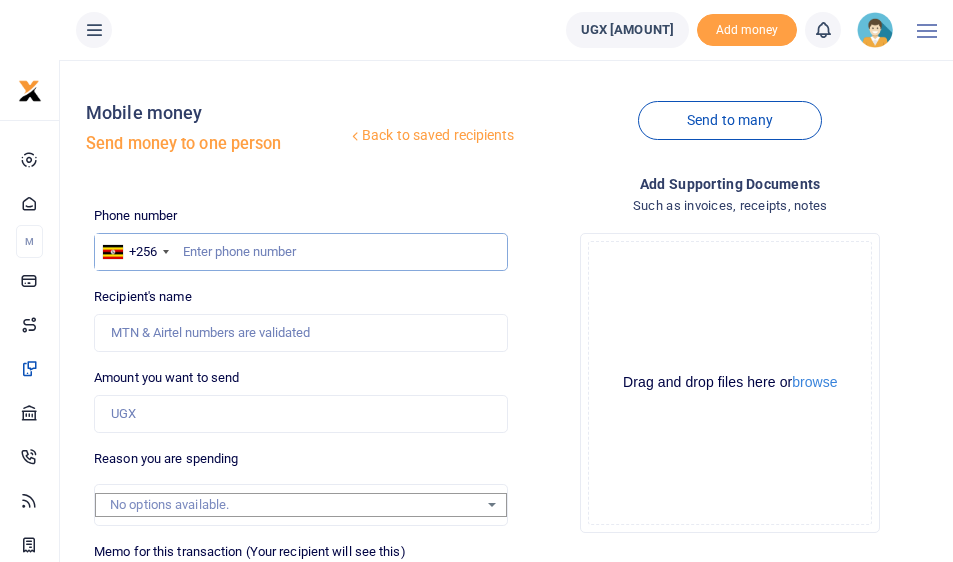 click at bounding box center (300, 252) 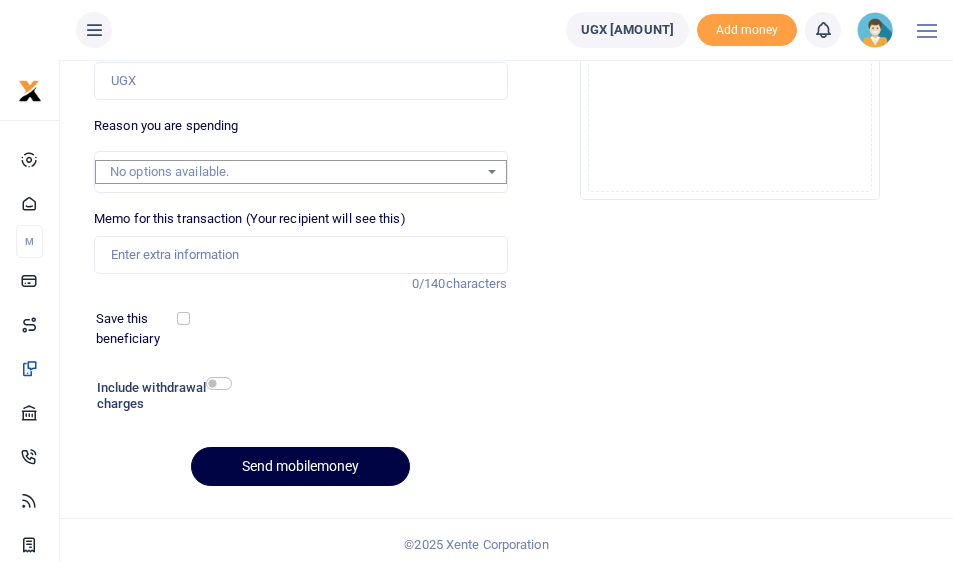 scroll, scrollTop: 0, scrollLeft: 0, axis: both 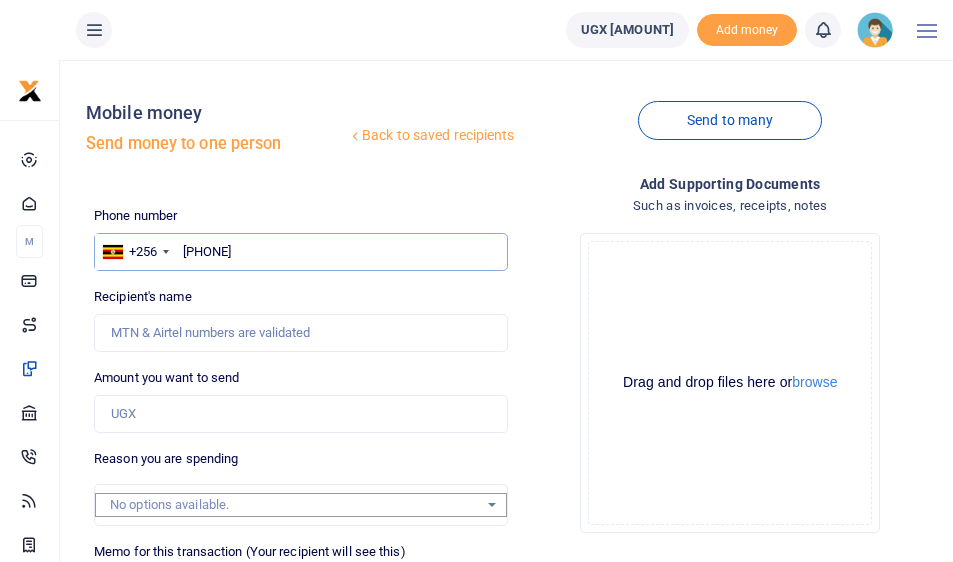 click on "[PHONE]" at bounding box center [300, 252] 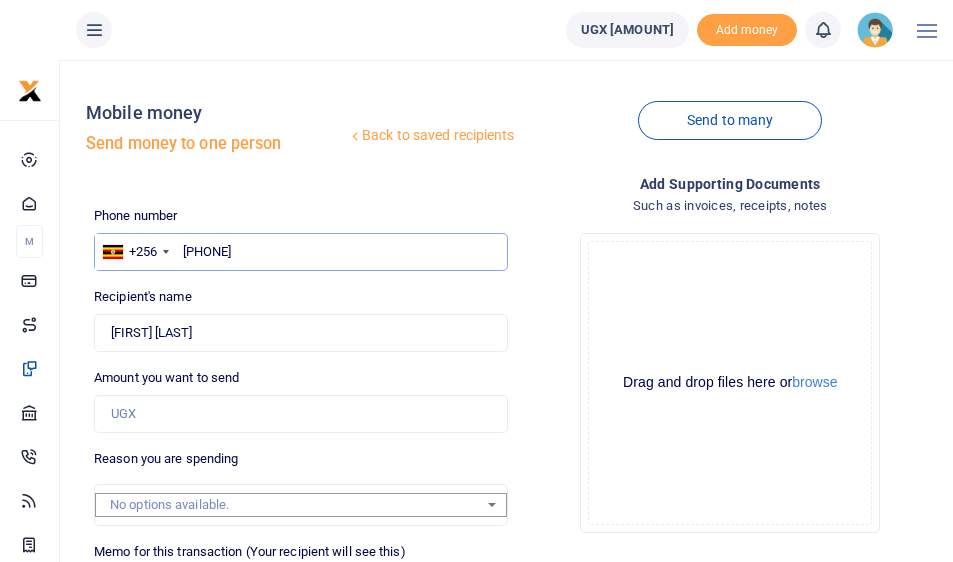 type on "[PHONE]" 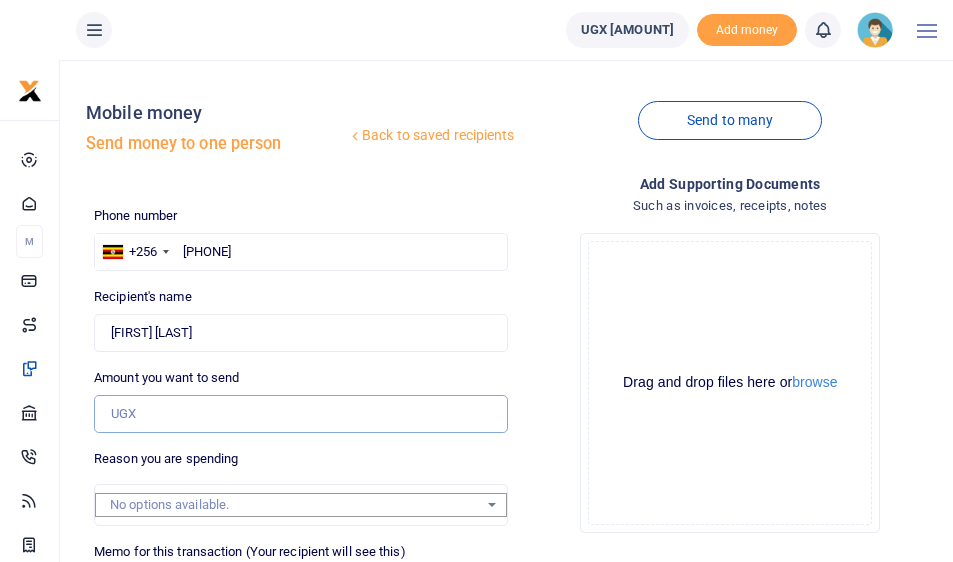 click on "Amount you want to send" at bounding box center (300, 414) 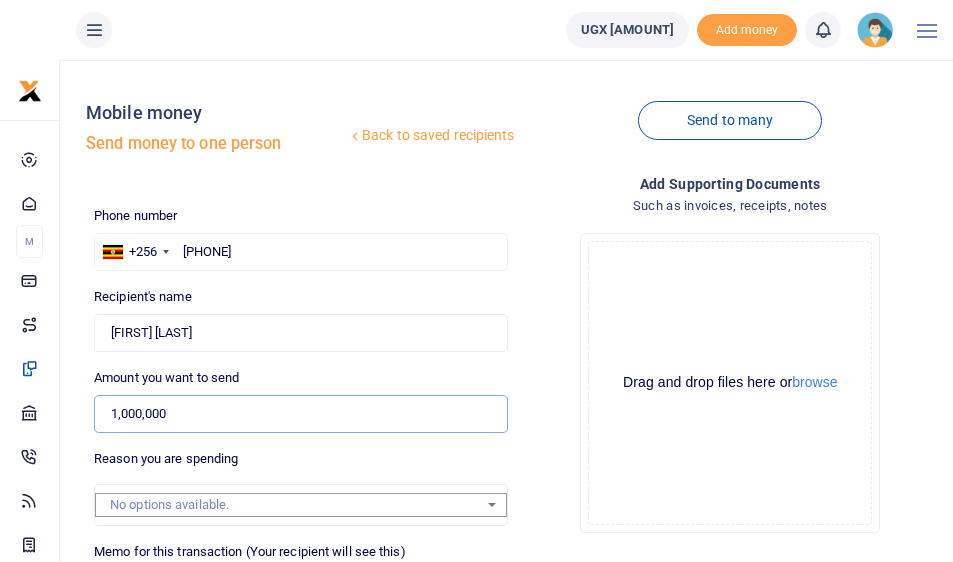 scroll, scrollTop: 333, scrollLeft: 0, axis: vertical 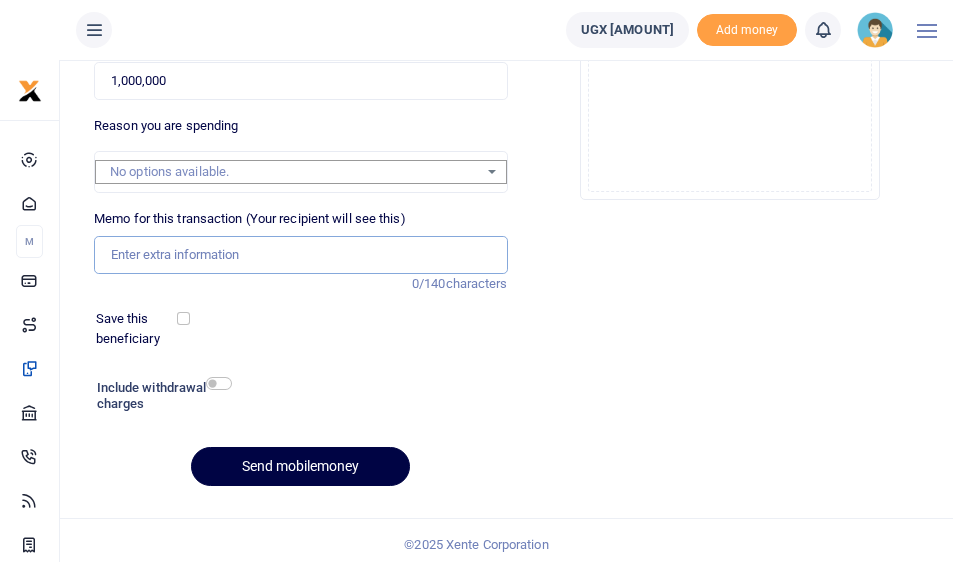 click on "Memo for this transaction (Your recipient will see this)" at bounding box center (300, 255) 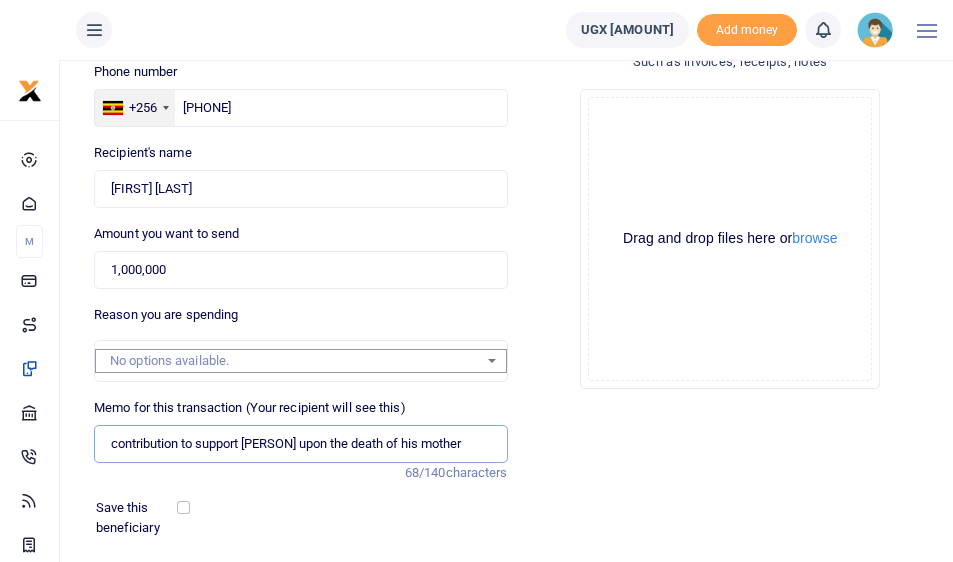 scroll, scrollTop: 305, scrollLeft: 0, axis: vertical 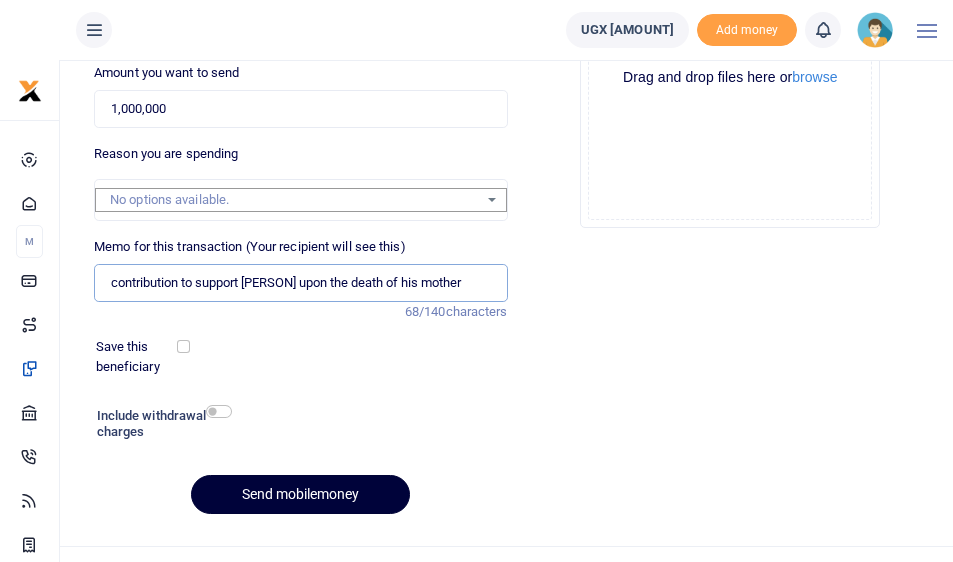 type on "contribution to support [PERSON] upon the death of his mother" 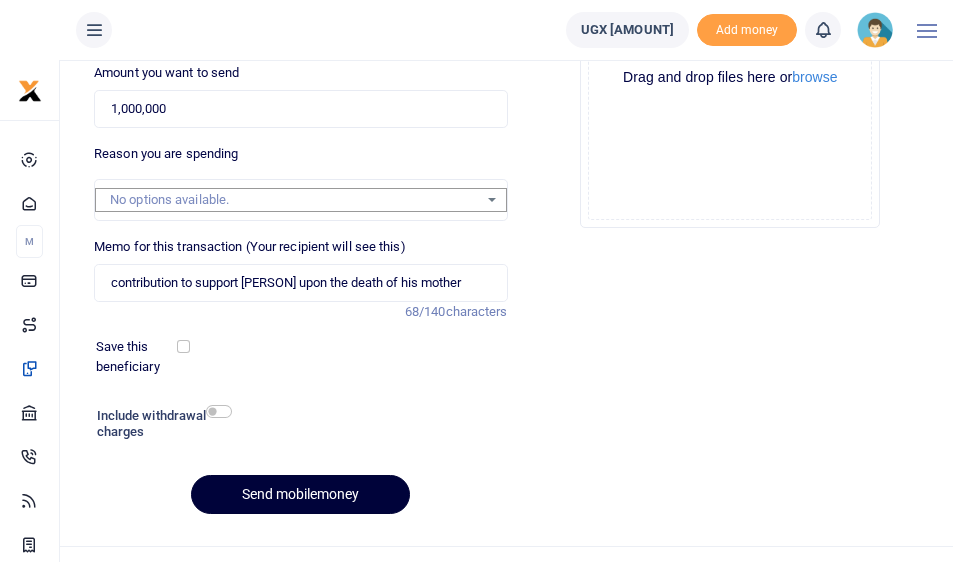 click on "Send mobilemoney" at bounding box center [300, 494] 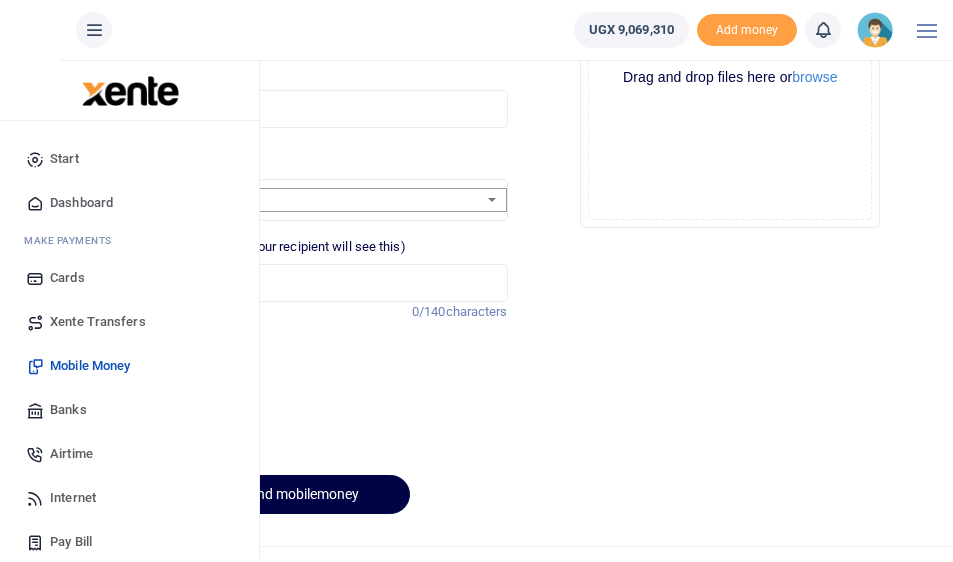 scroll, scrollTop: 333, scrollLeft: 0, axis: vertical 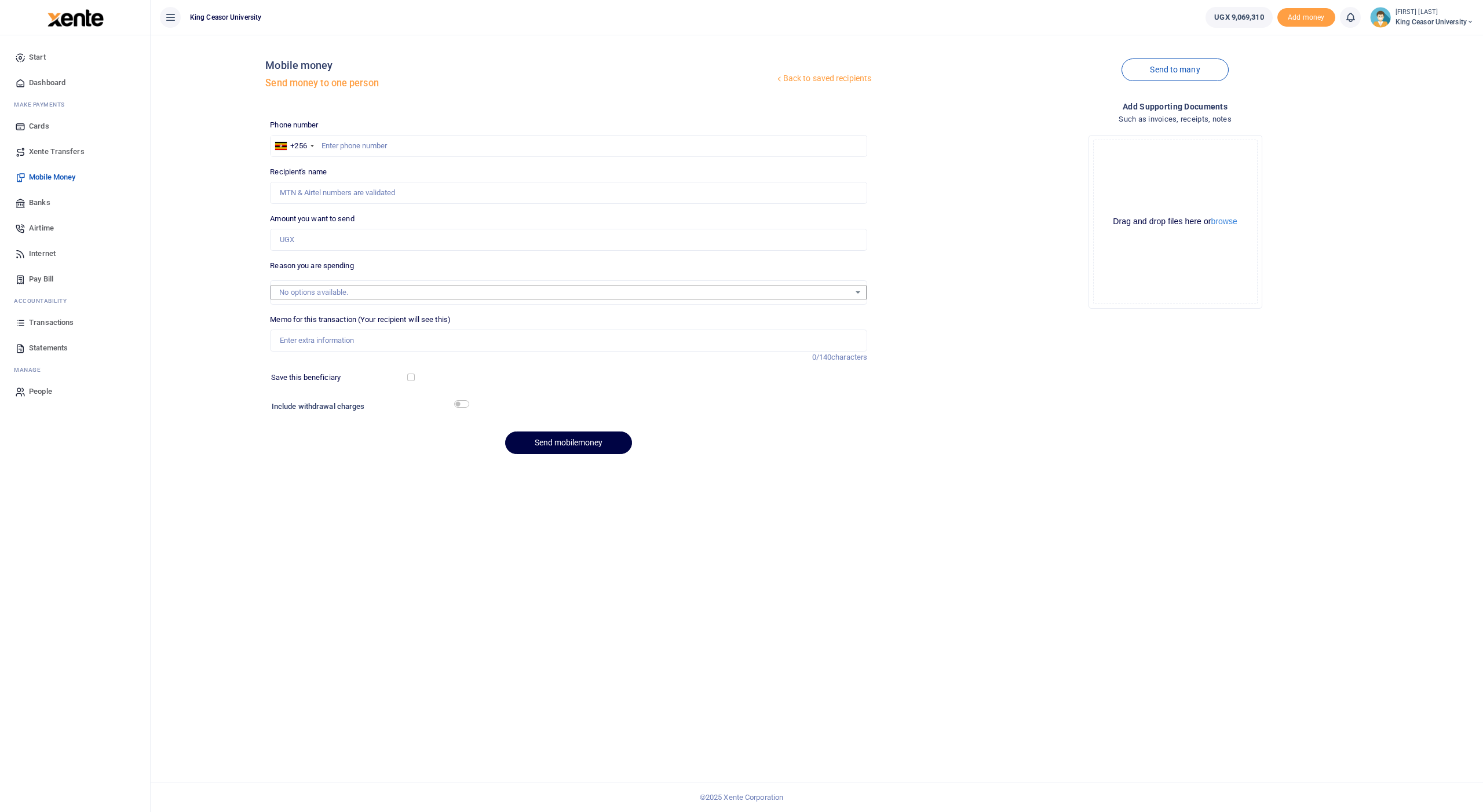 click on "Transactions" at bounding box center (51, 323) 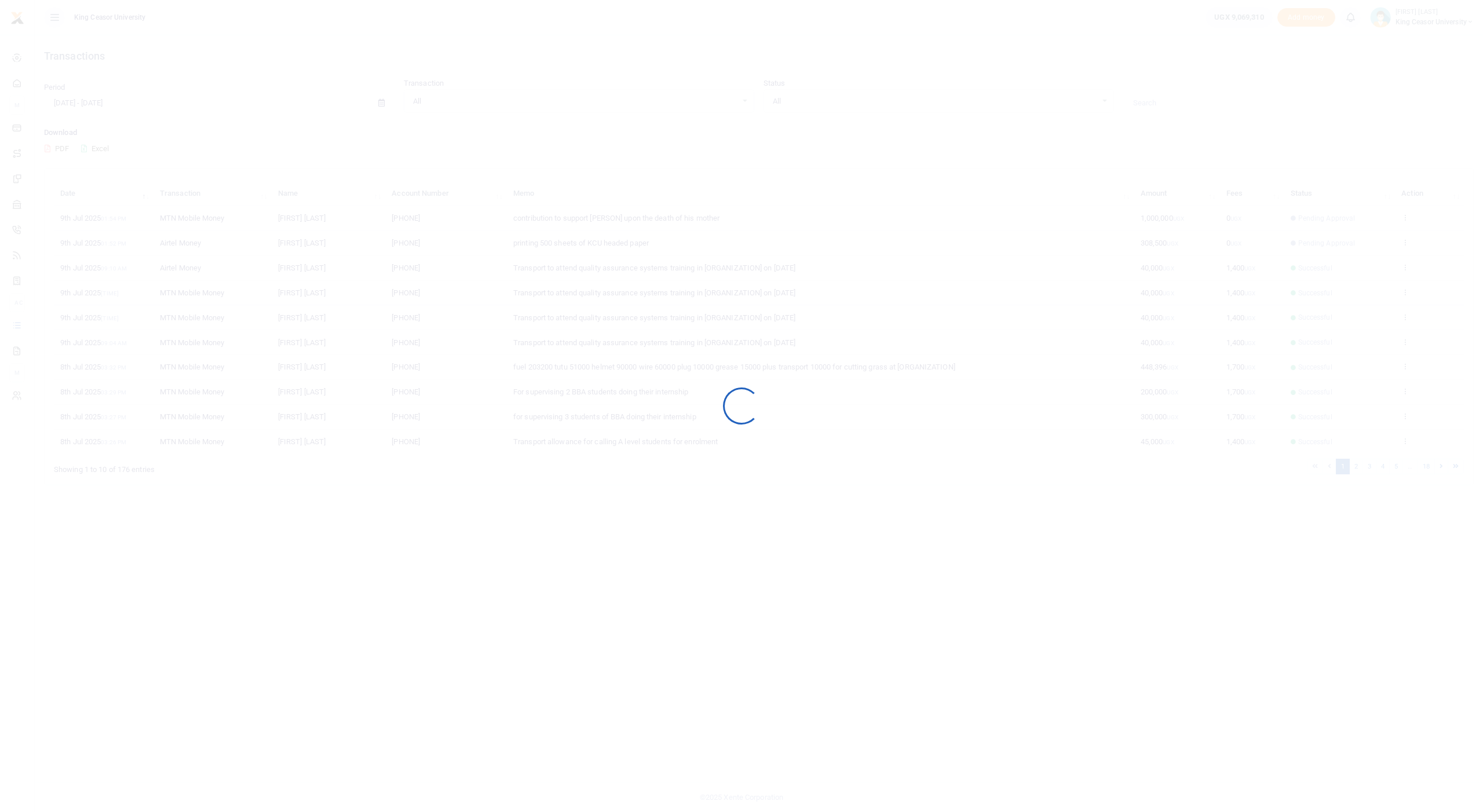 scroll, scrollTop: 0, scrollLeft: 0, axis: both 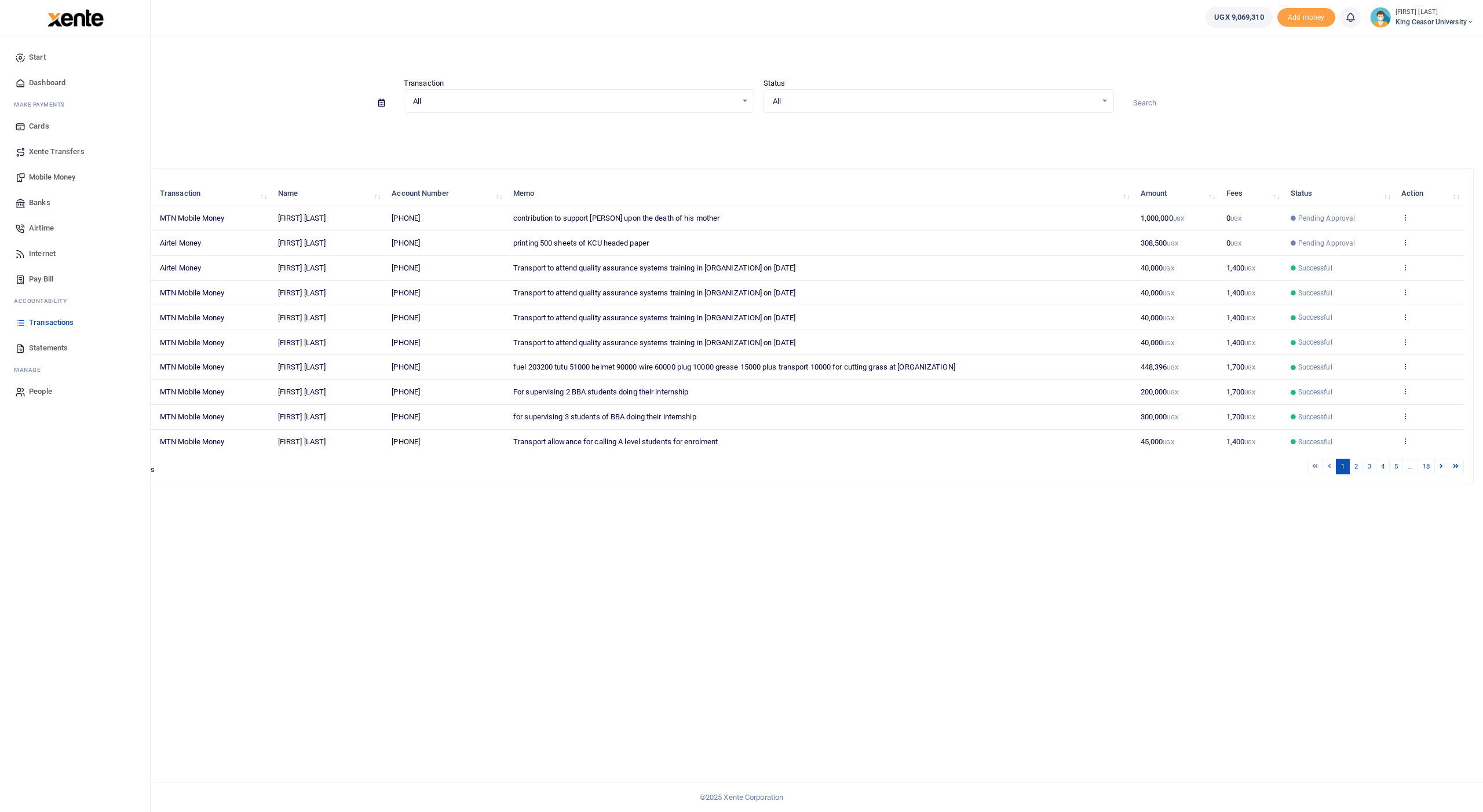 click on "Mobile Money" at bounding box center (52, 177) 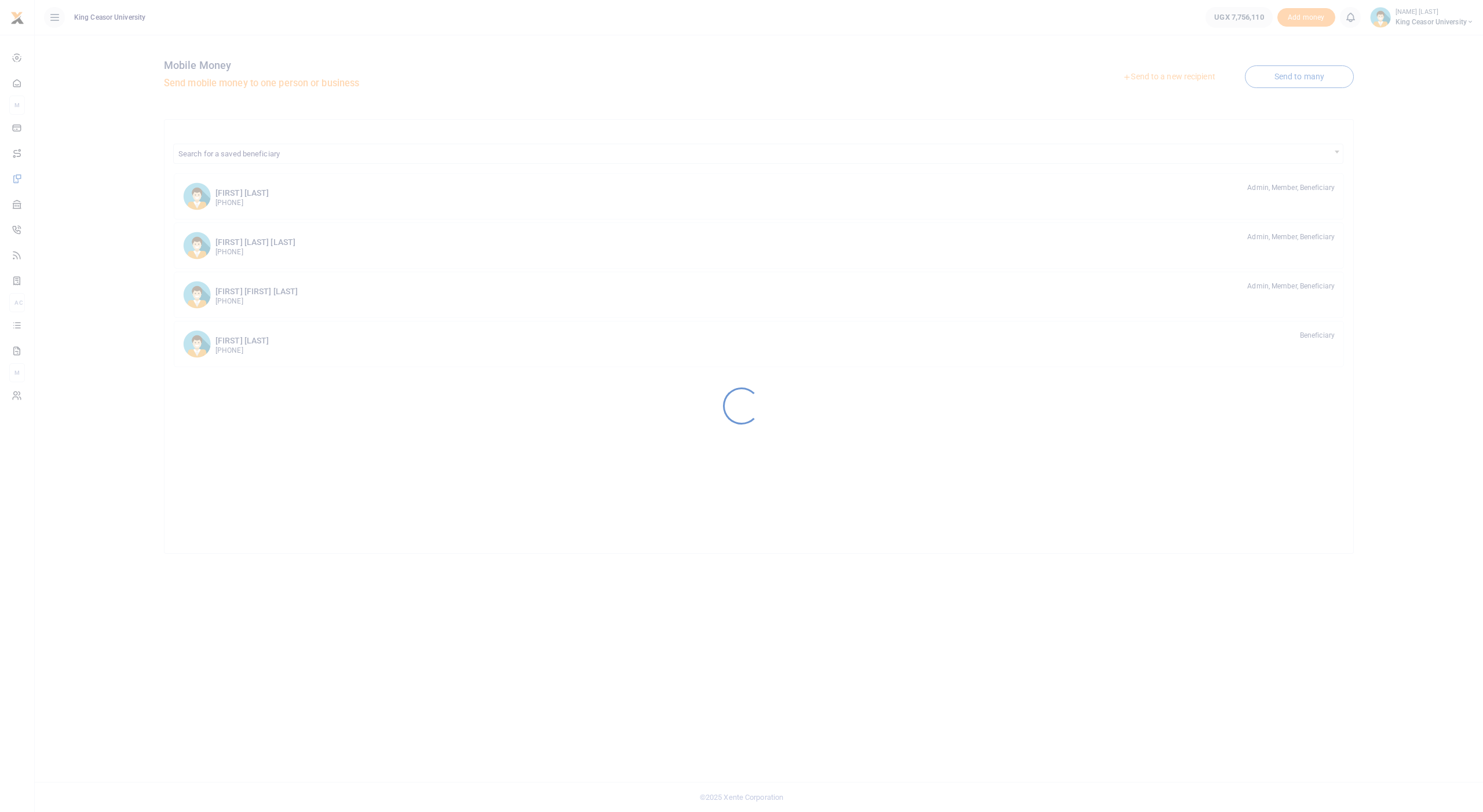 scroll, scrollTop: 0, scrollLeft: 0, axis: both 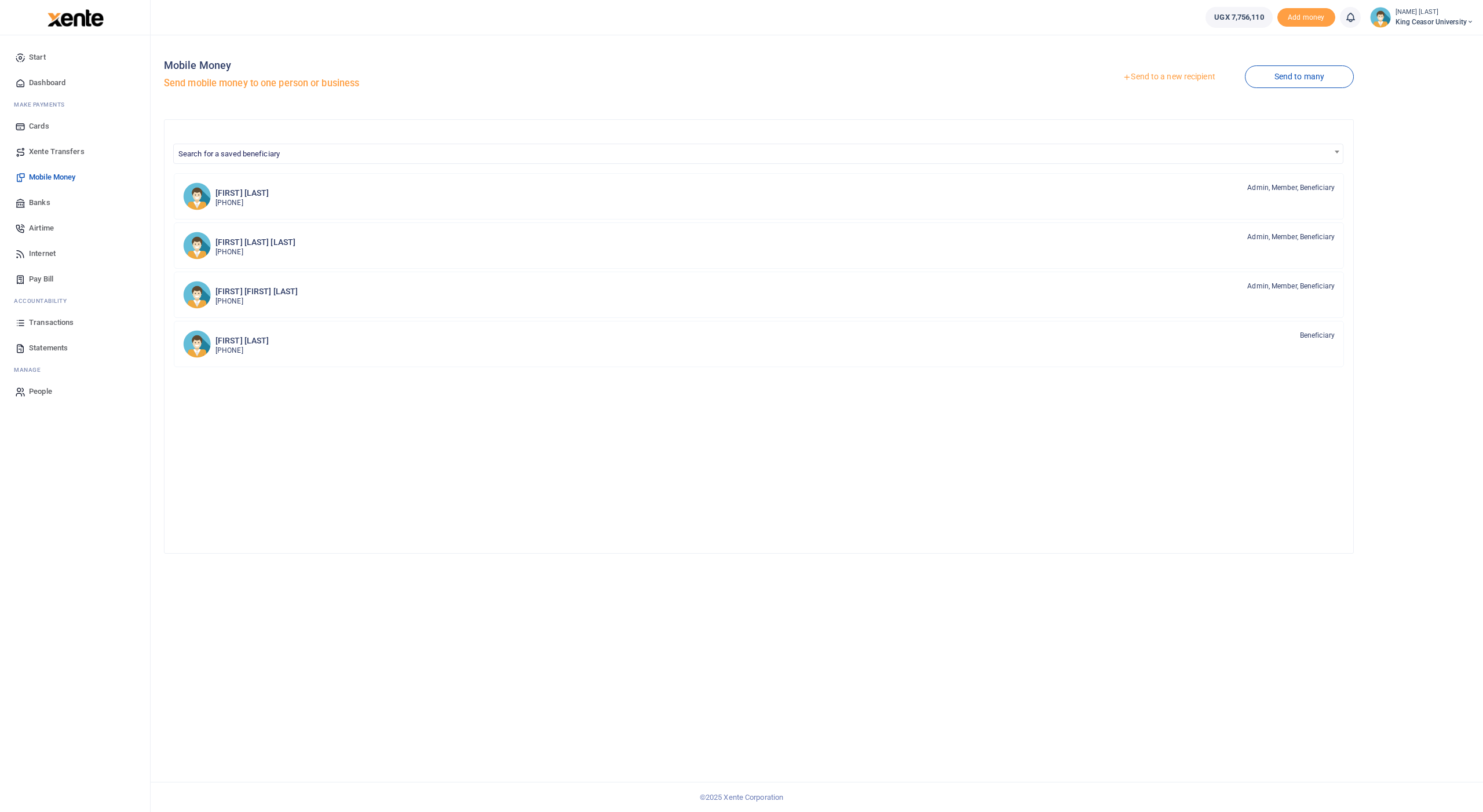 click on "Transactions" at bounding box center (51, 323) 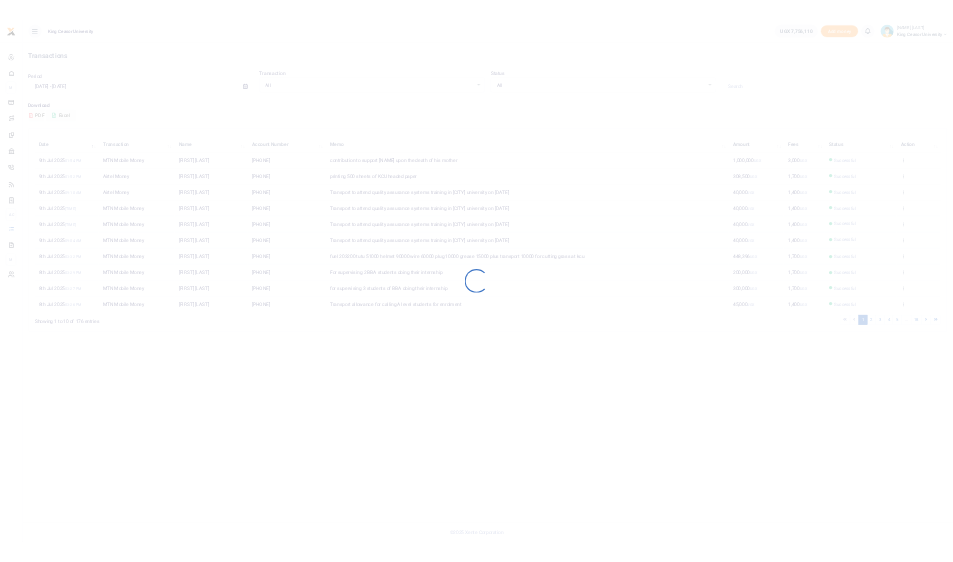 scroll, scrollTop: 0, scrollLeft: 0, axis: both 